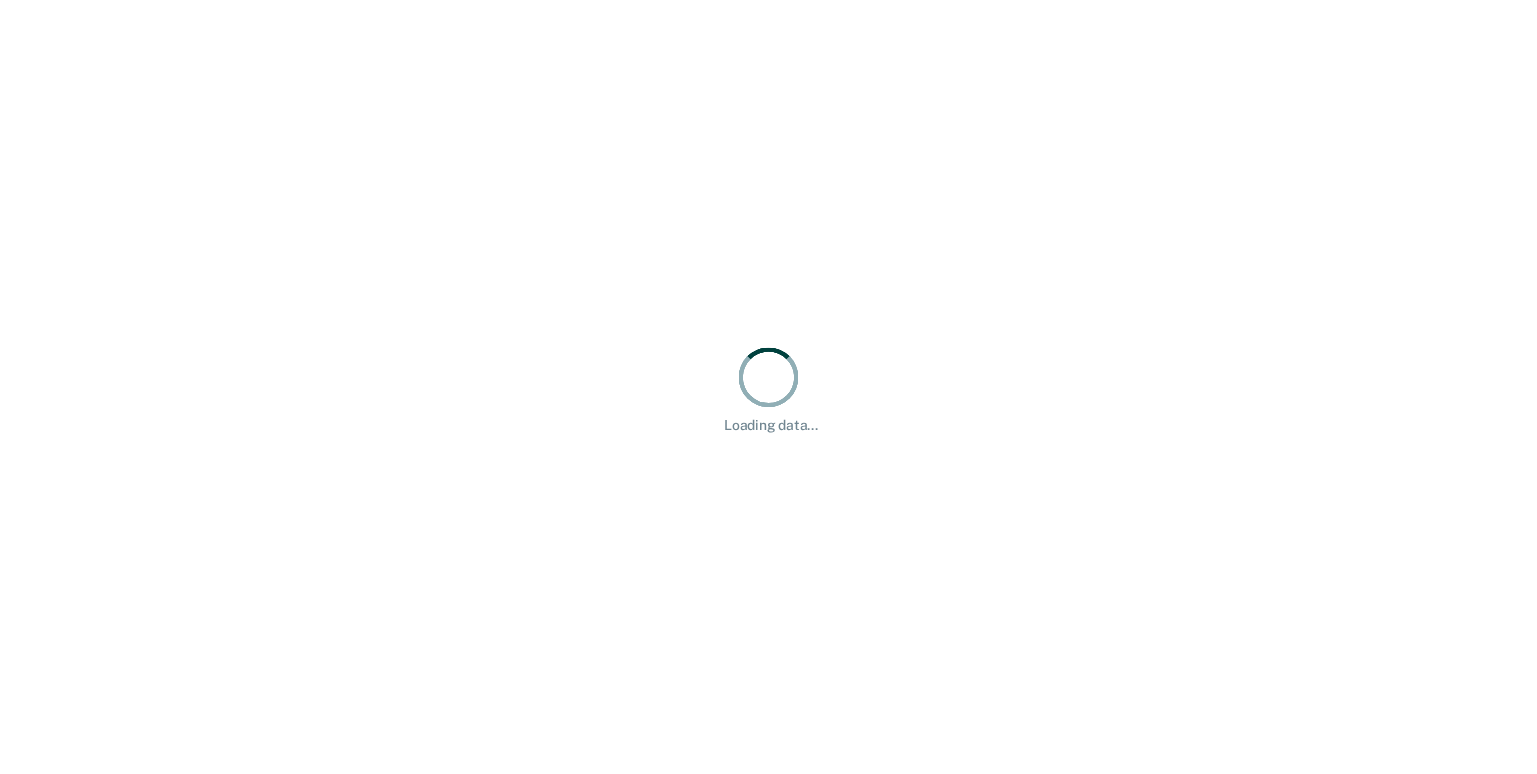 scroll, scrollTop: 0, scrollLeft: 0, axis: both 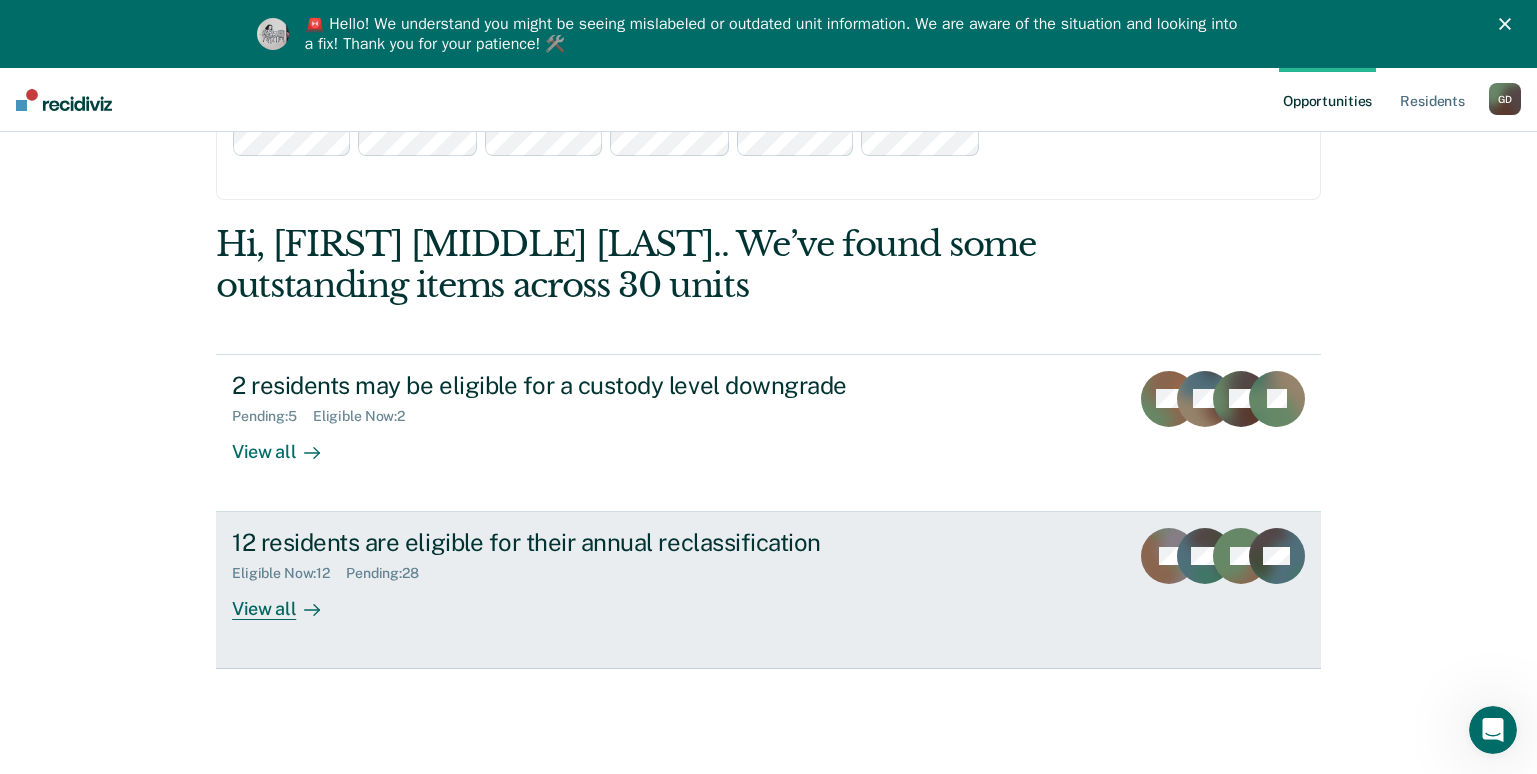 click on "View all" at bounding box center [288, 601] 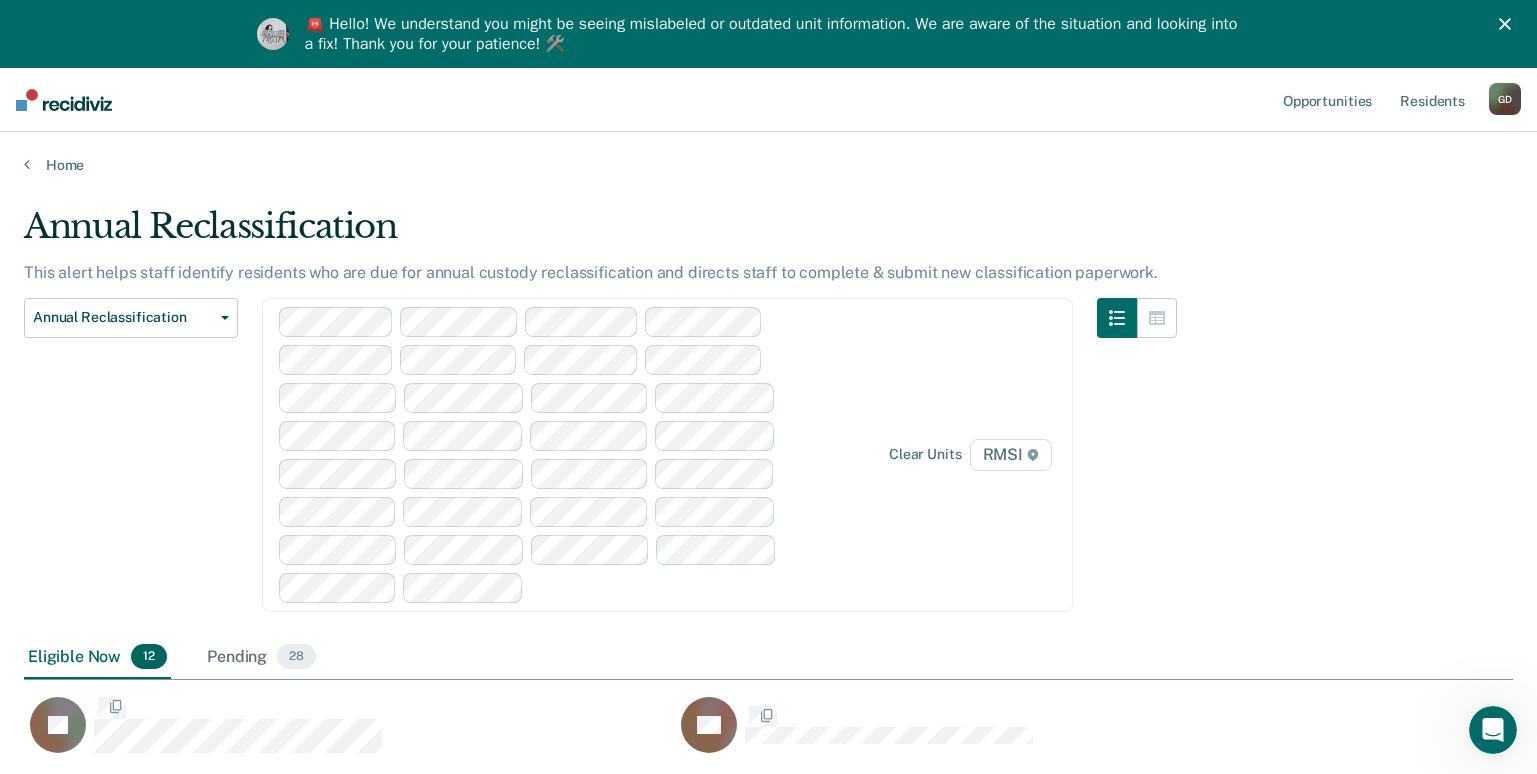 scroll, scrollTop: 16, scrollLeft: 16, axis: both 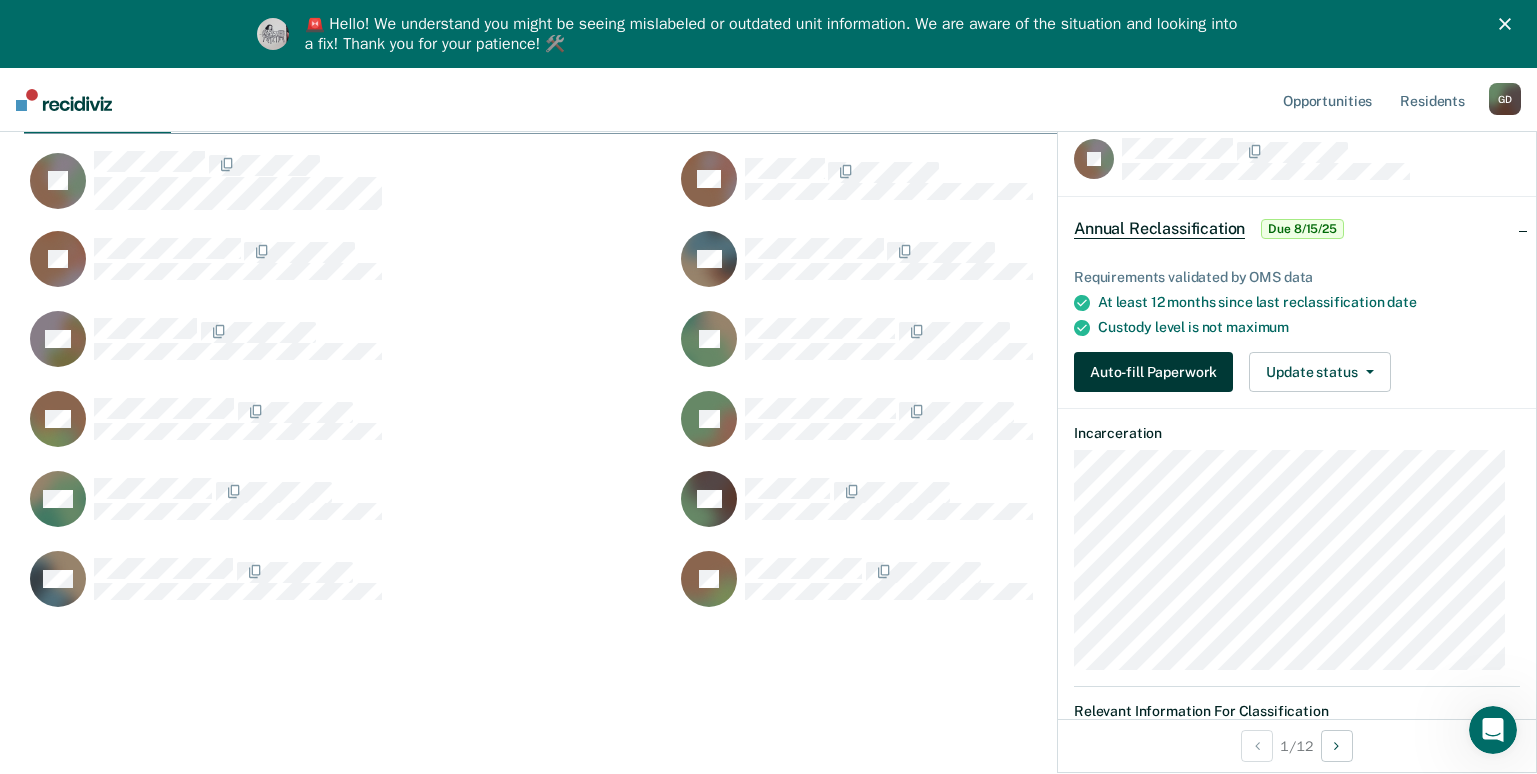 click on "Auto-fill Paperwork" at bounding box center (1153, 372) 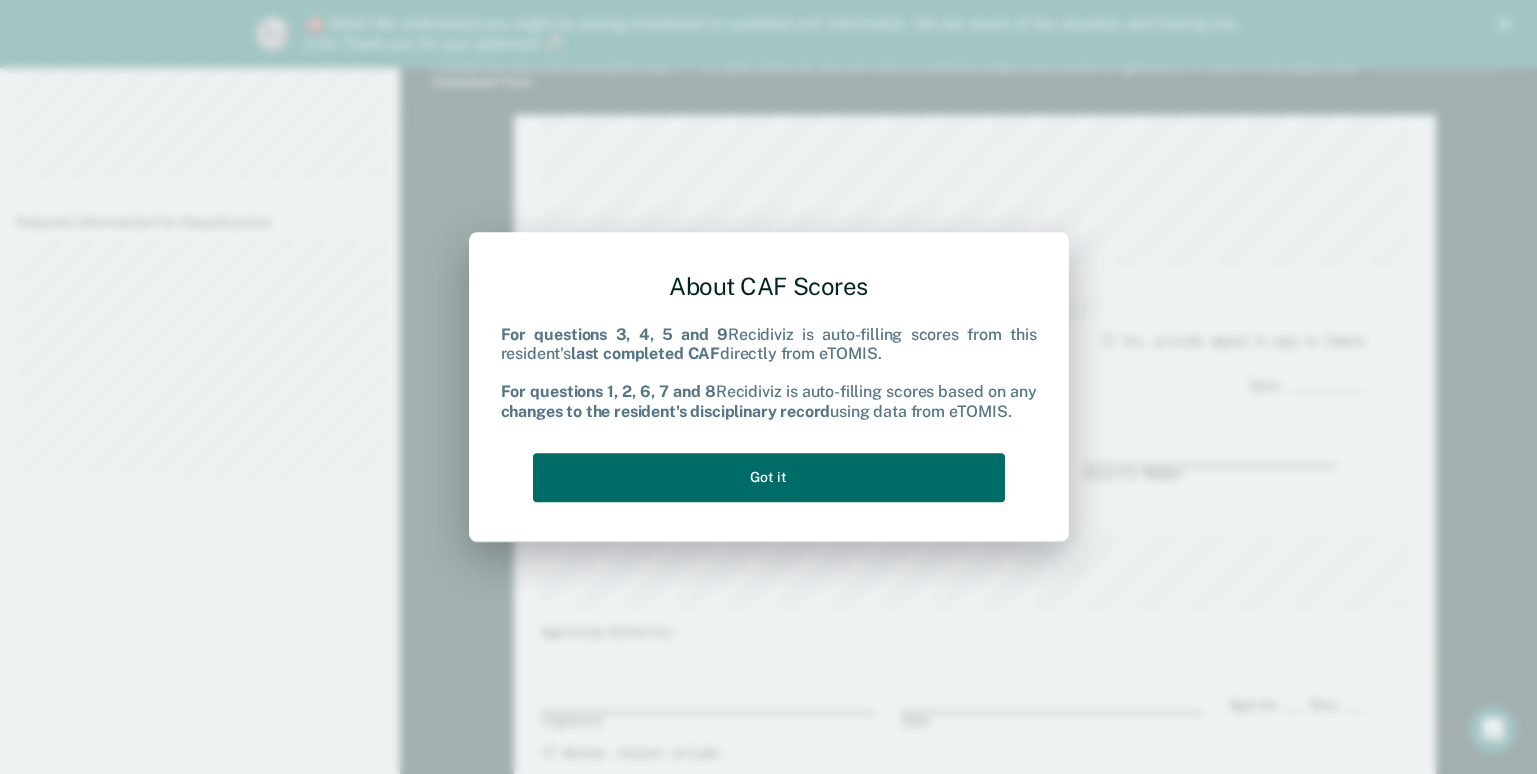 scroll, scrollTop: 0, scrollLeft: 0, axis: both 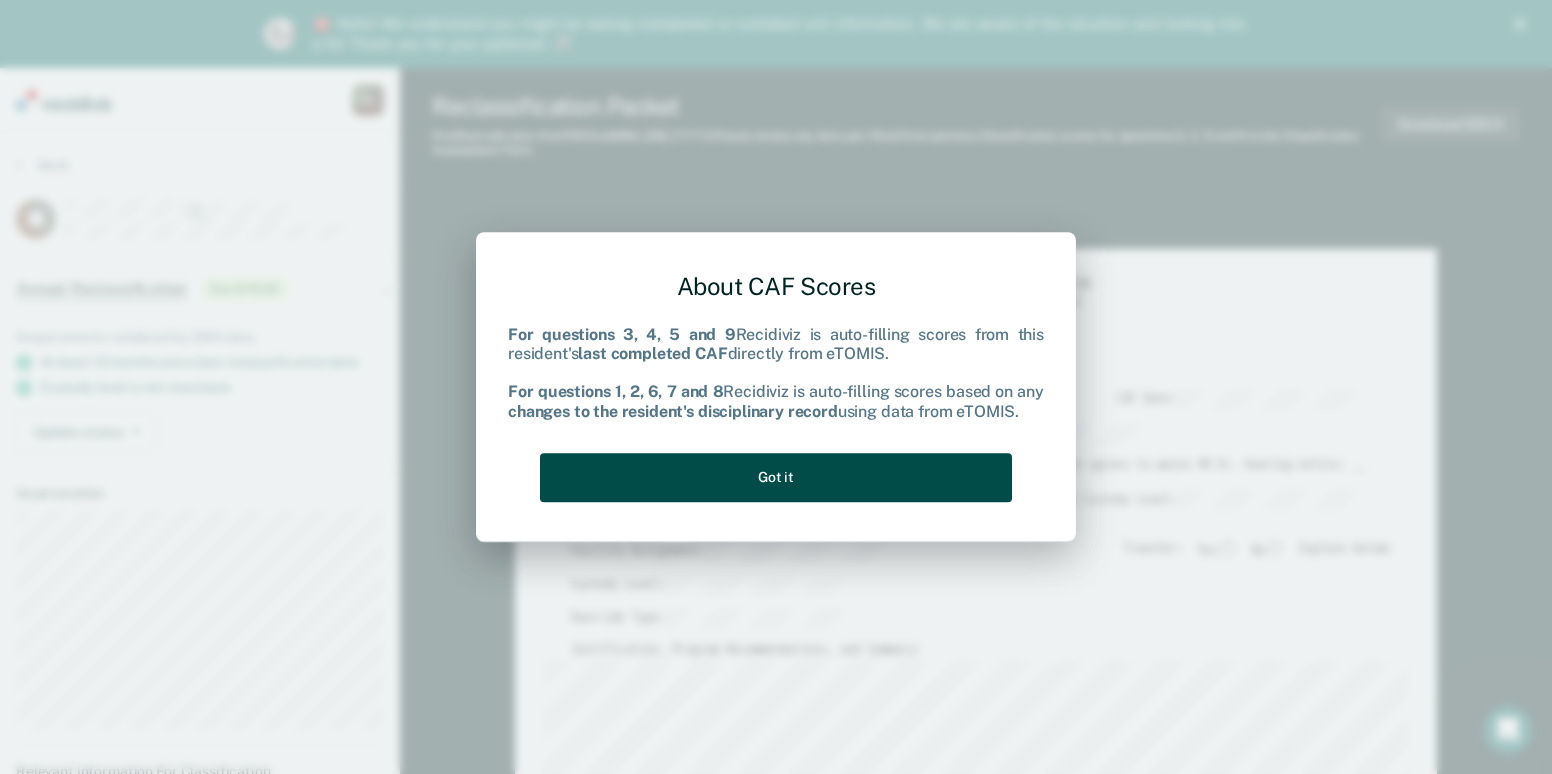 click on "Got it" at bounding box center (776, 477) 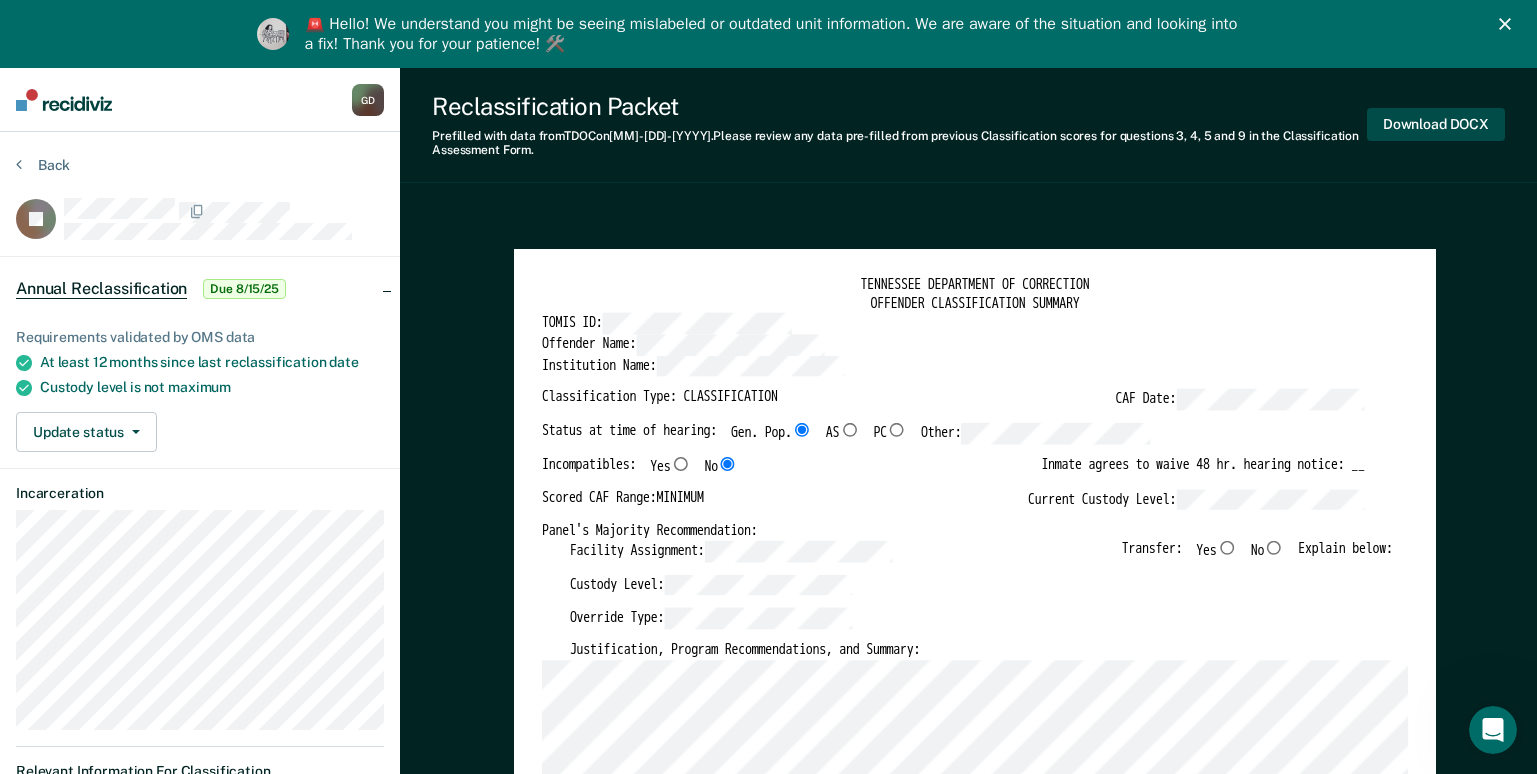 click on "Download DOCX" at bounding box center (1436, 124) 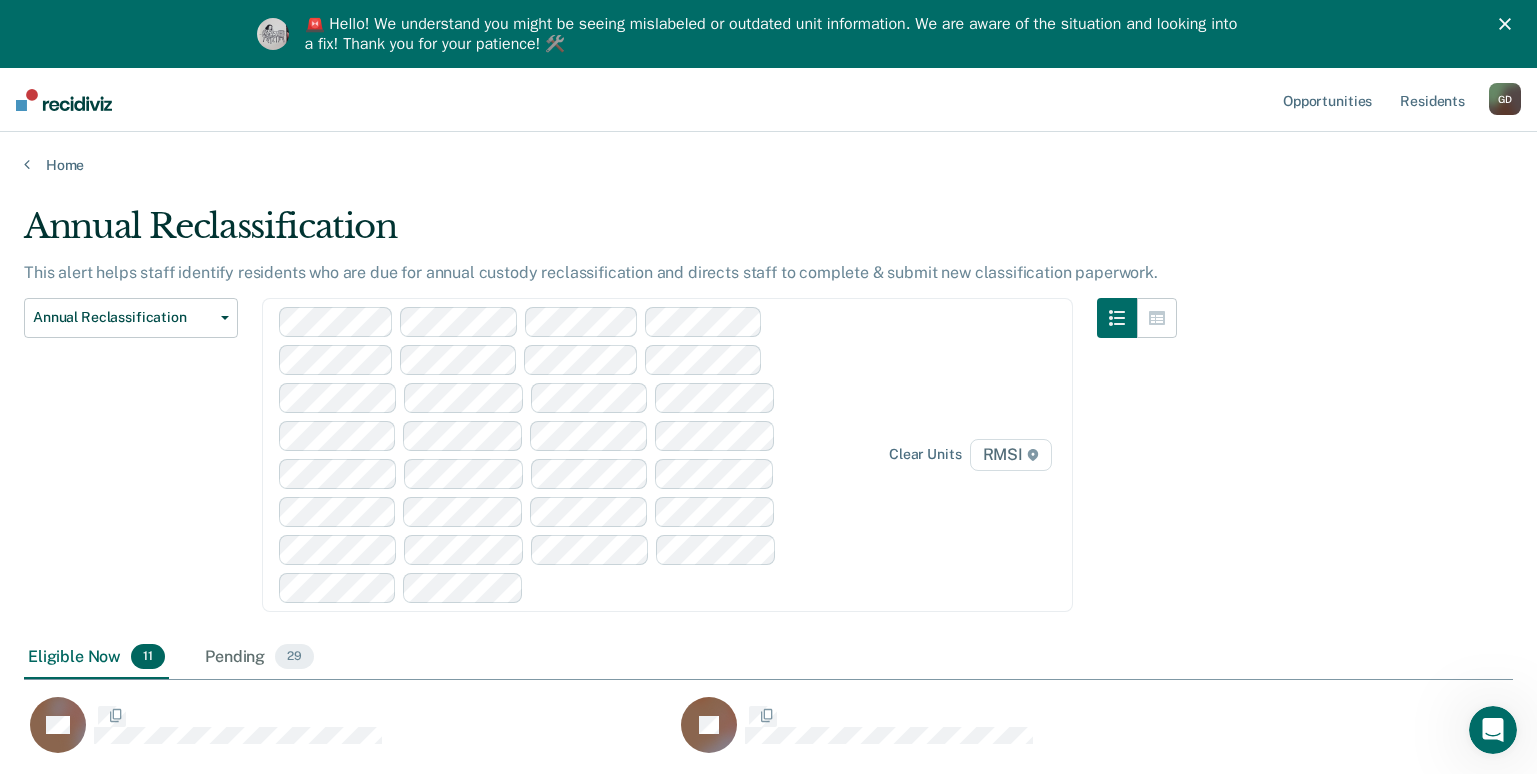 scroll, scrollTop: 546, scrollLeft: 0, axis: vertical 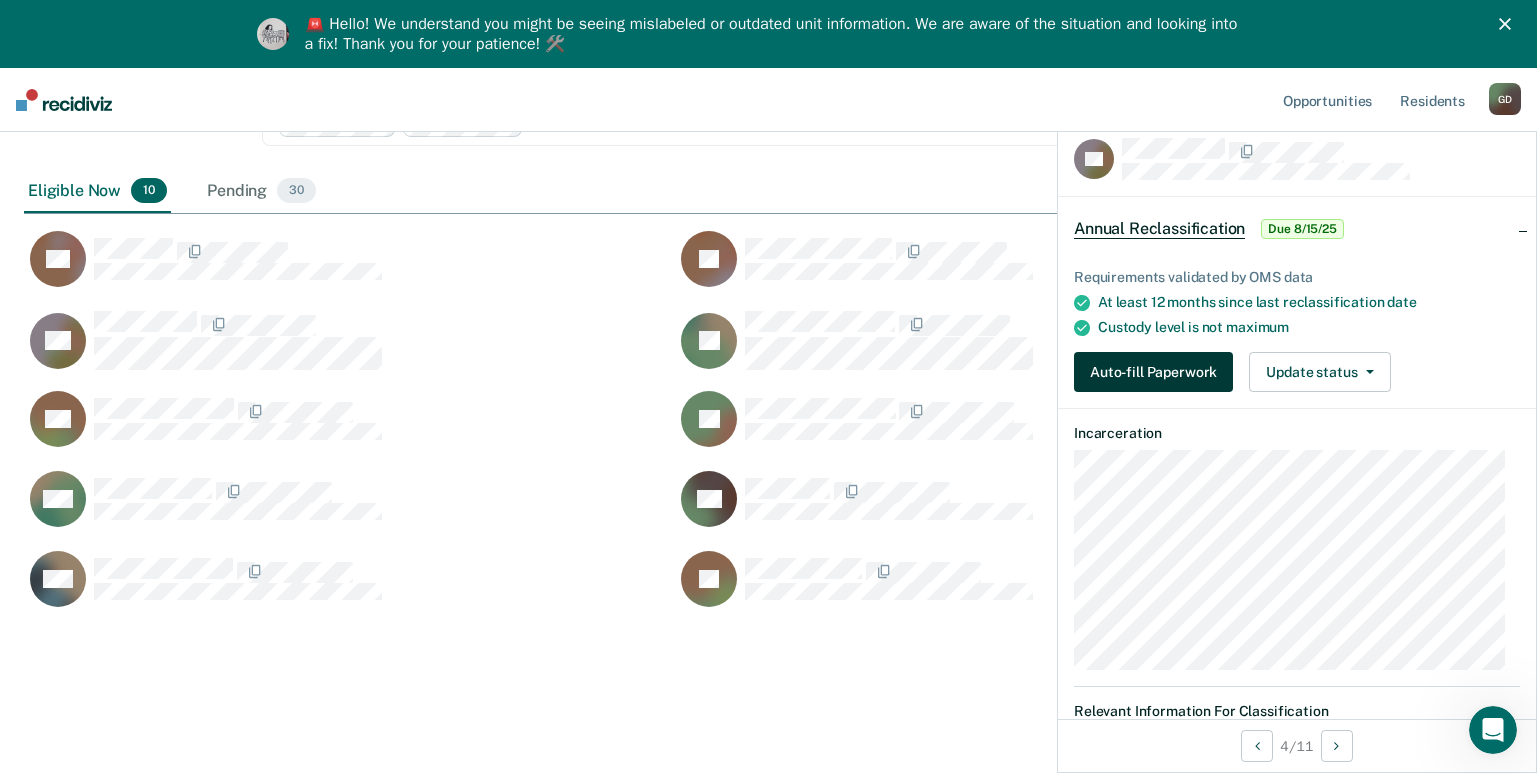 click on "Auto-fill Paperwork" at bounding box center [1153, 372] 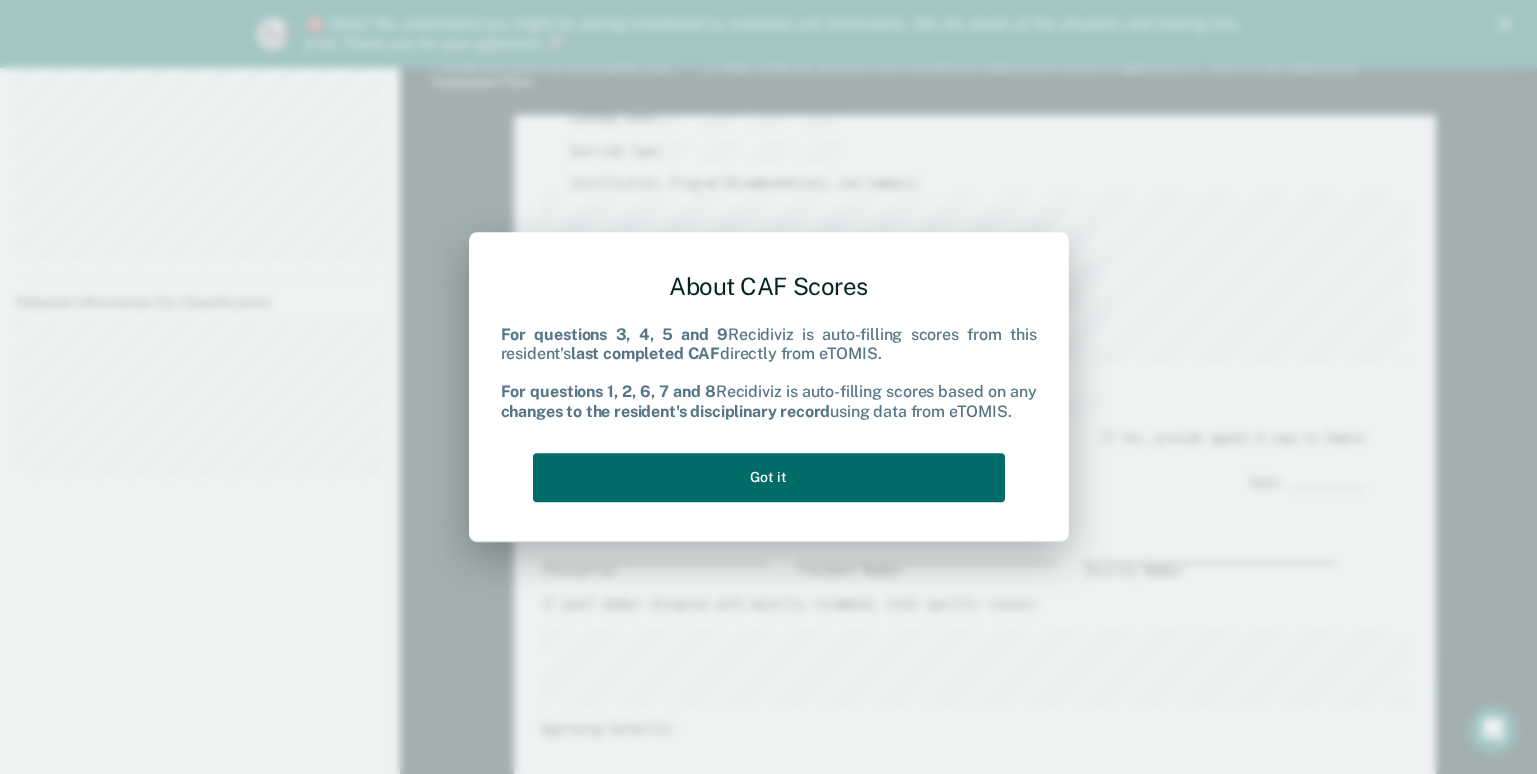 scroll, scrollTop: 0, scrollLeft: 0, axis: both 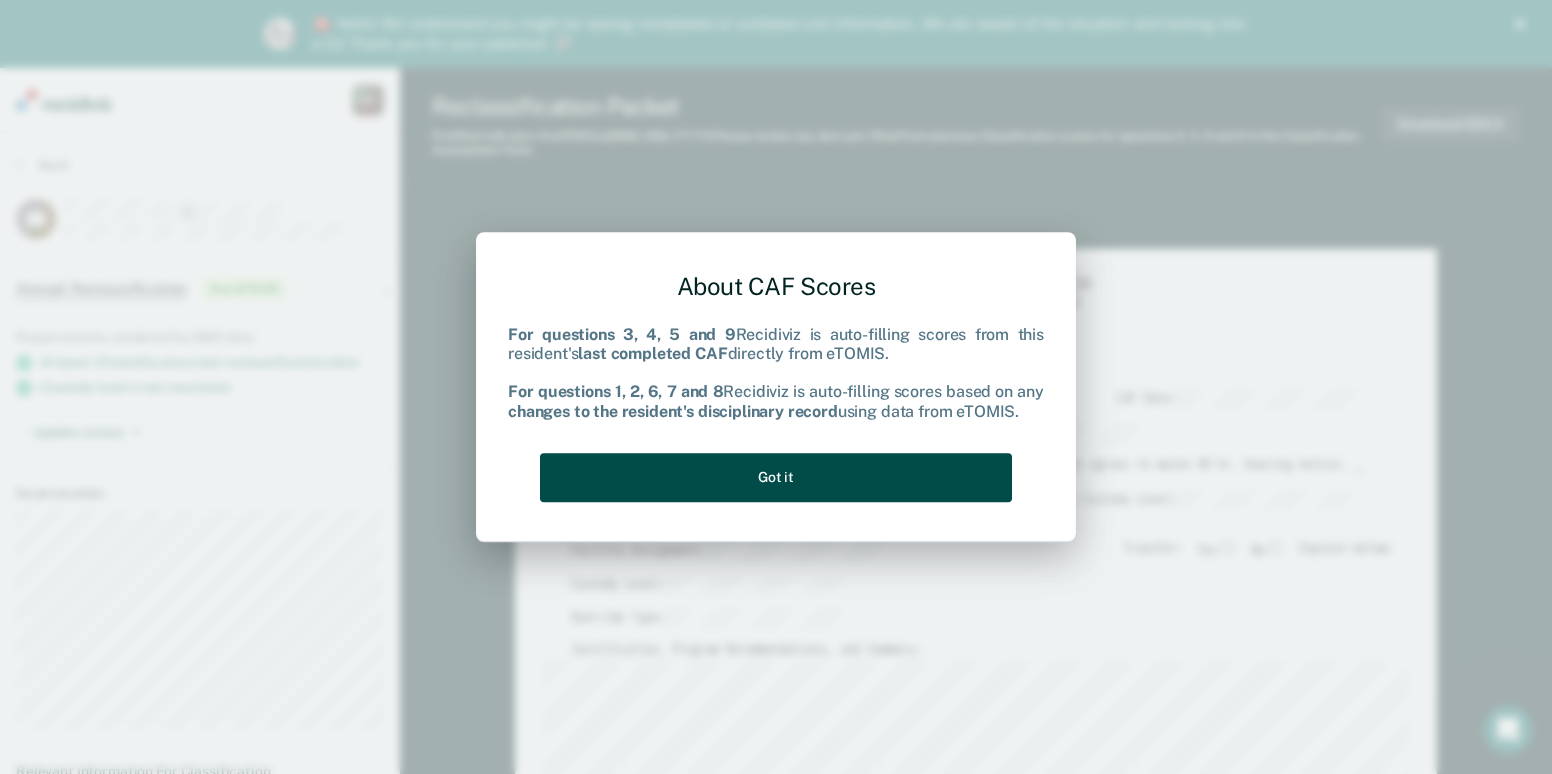 click on "Got it" at bounding box center [776, 477] 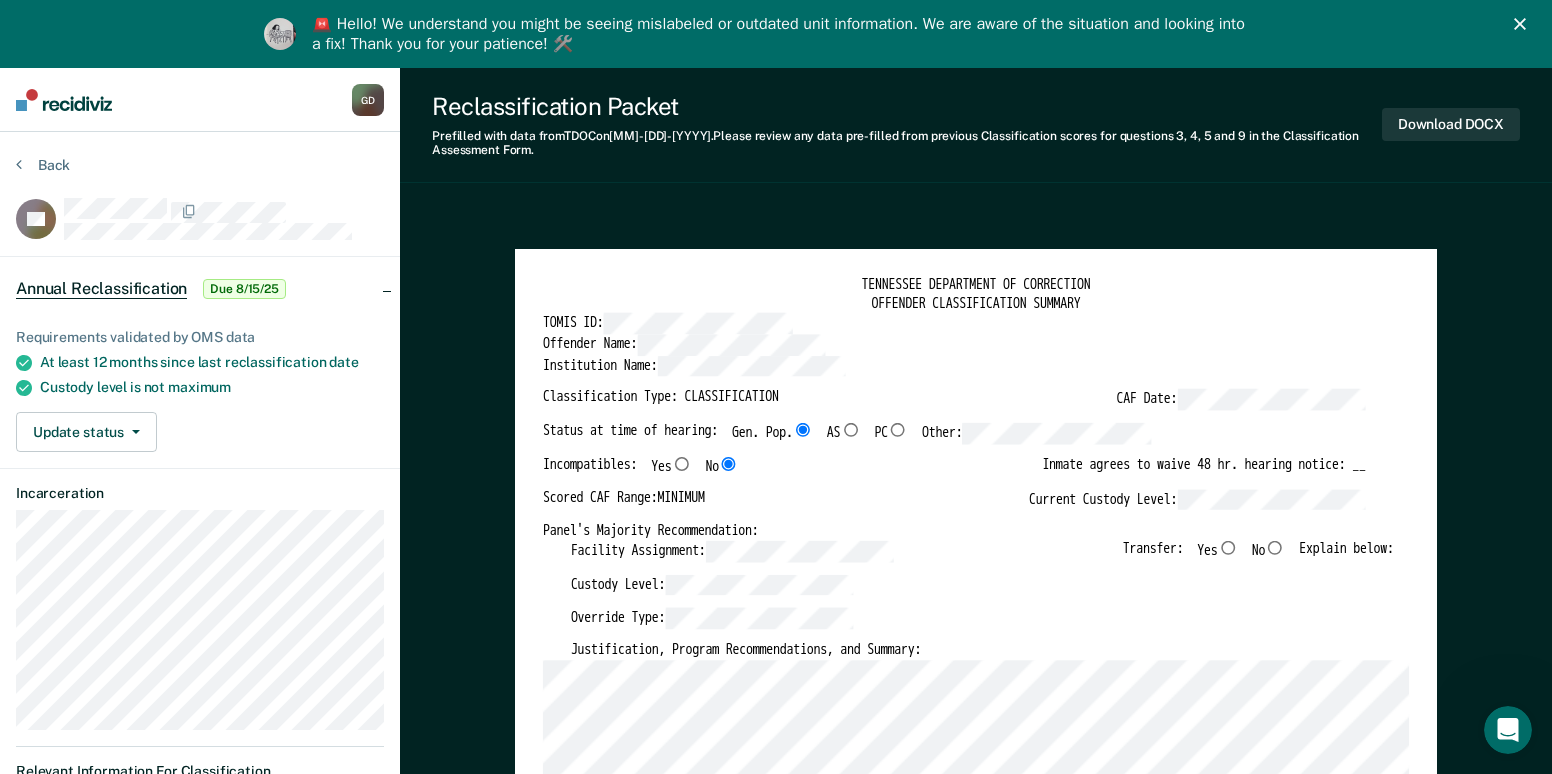 type on "x" 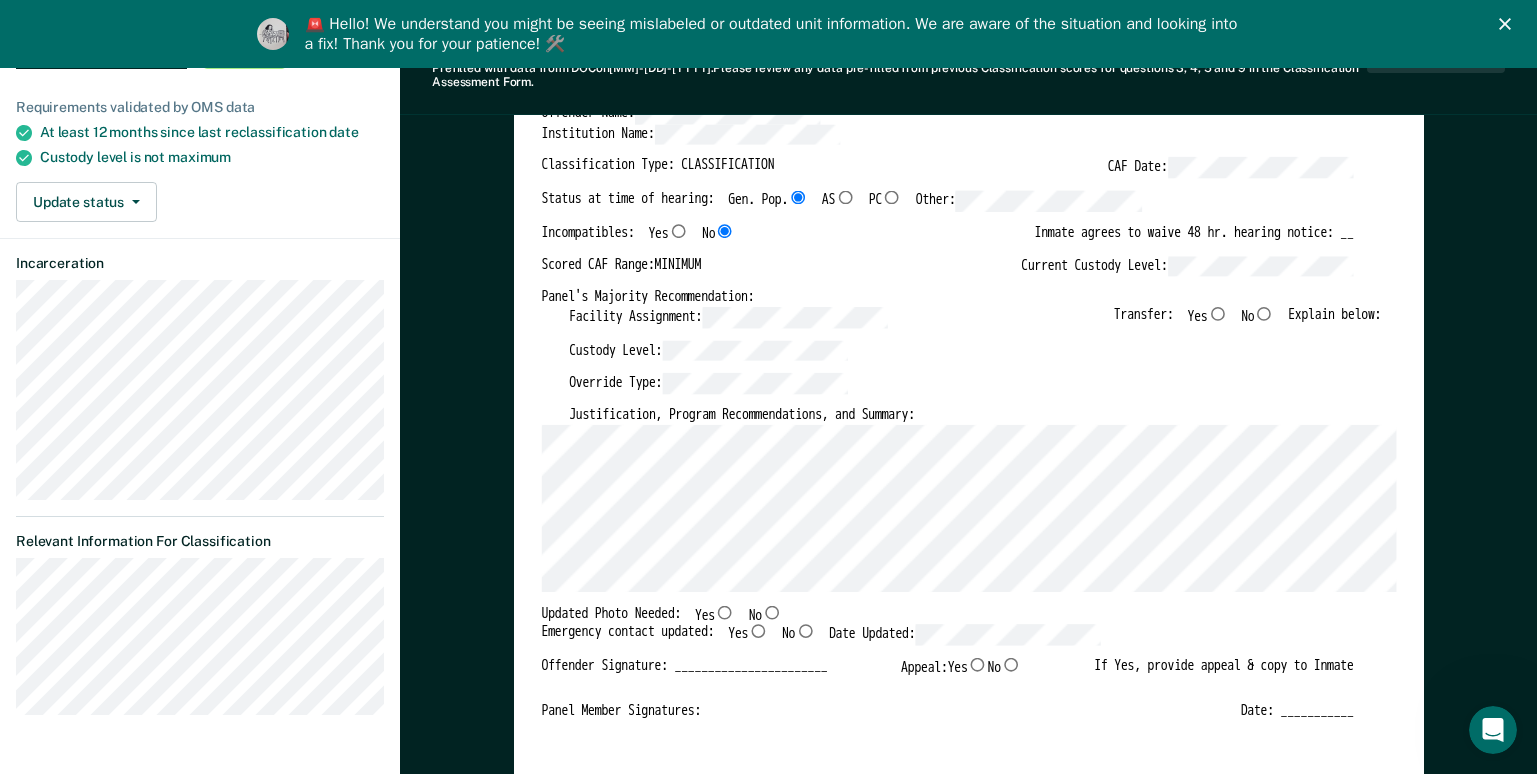 scroll, scrollTop: 0, scrollLeft: 0, axis: both 